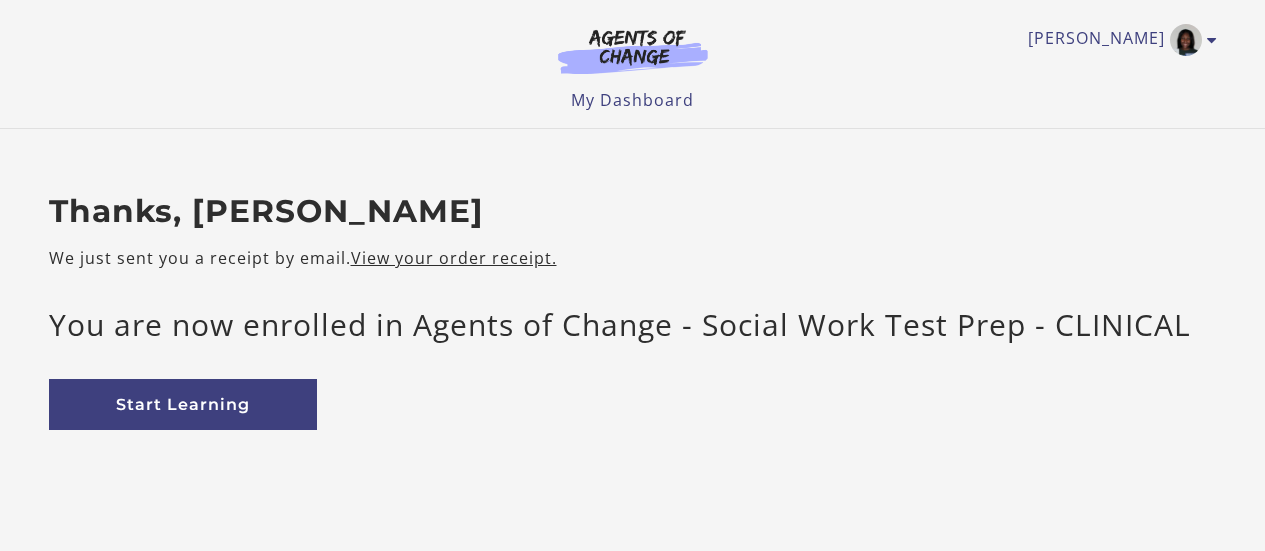 scroll, scrollTop: 0, scrollLeft: 0, axis: both 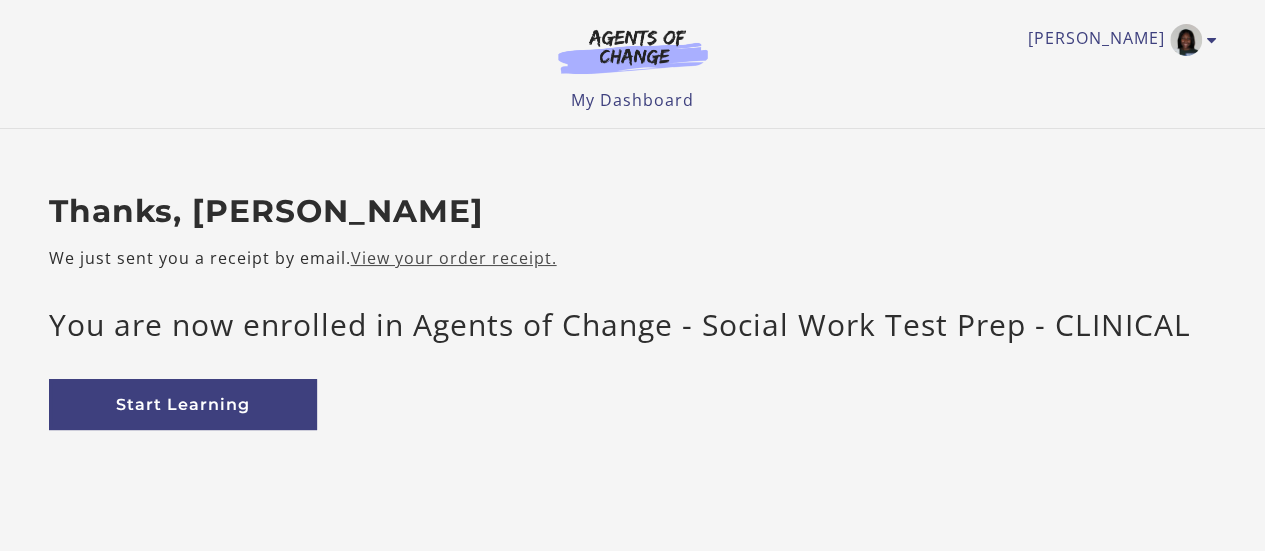 click on "View your order receipt." at bounding box center (454, 258) 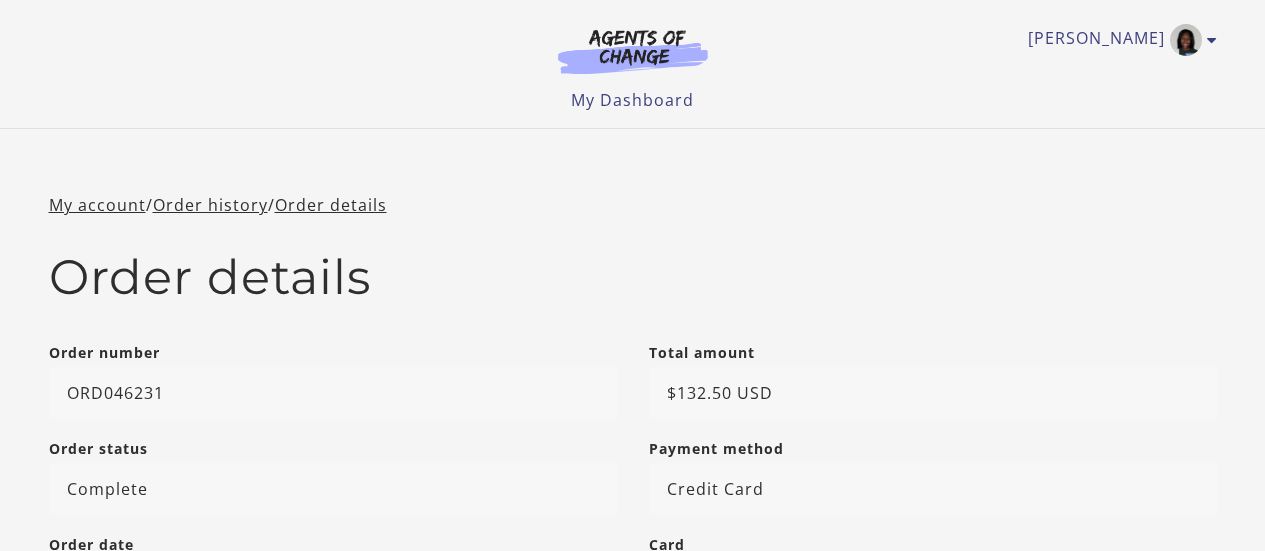 scroll, scrollTop: 0, scrollLeft: 0, axis: both 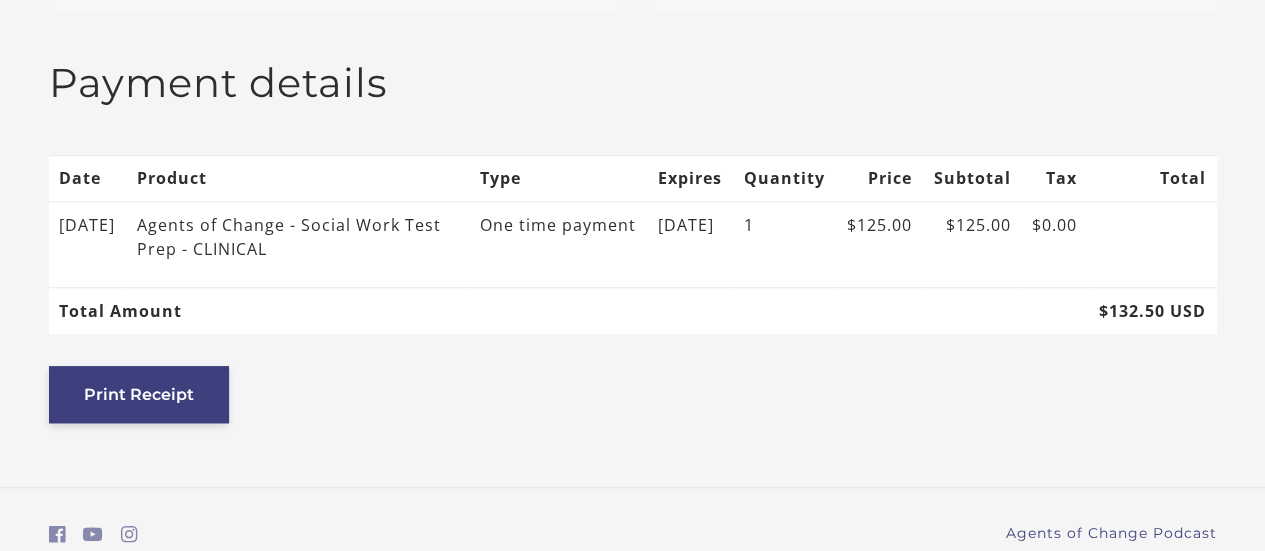 click on "Print Receipt" at bounding box center [139, 394] 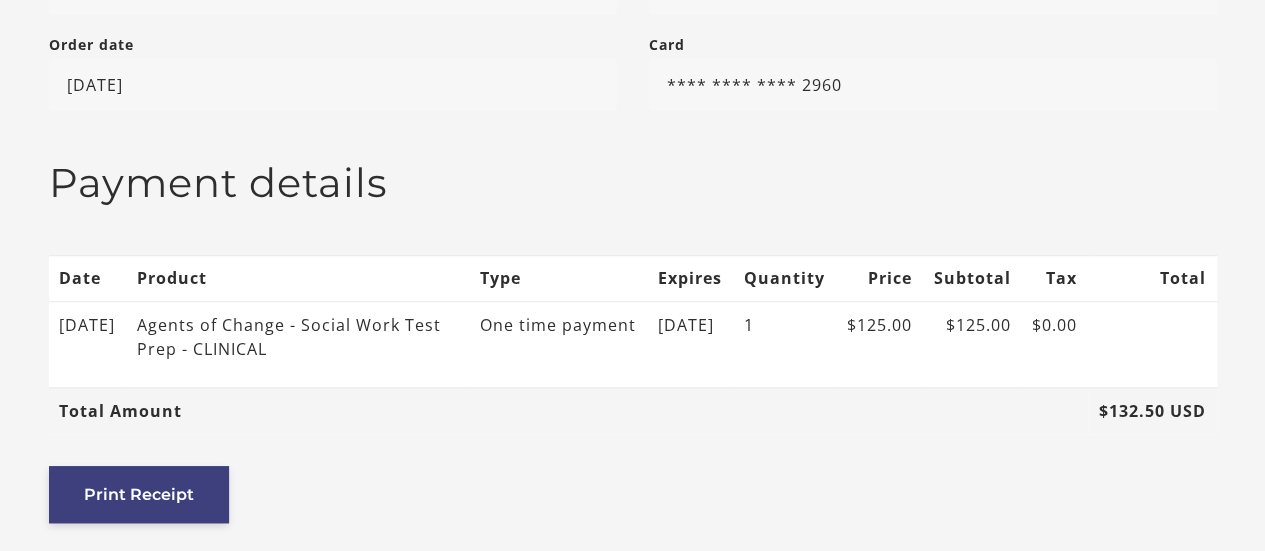 scroll, scrollTop: 727, scrollLeft: 0, axis: vertical 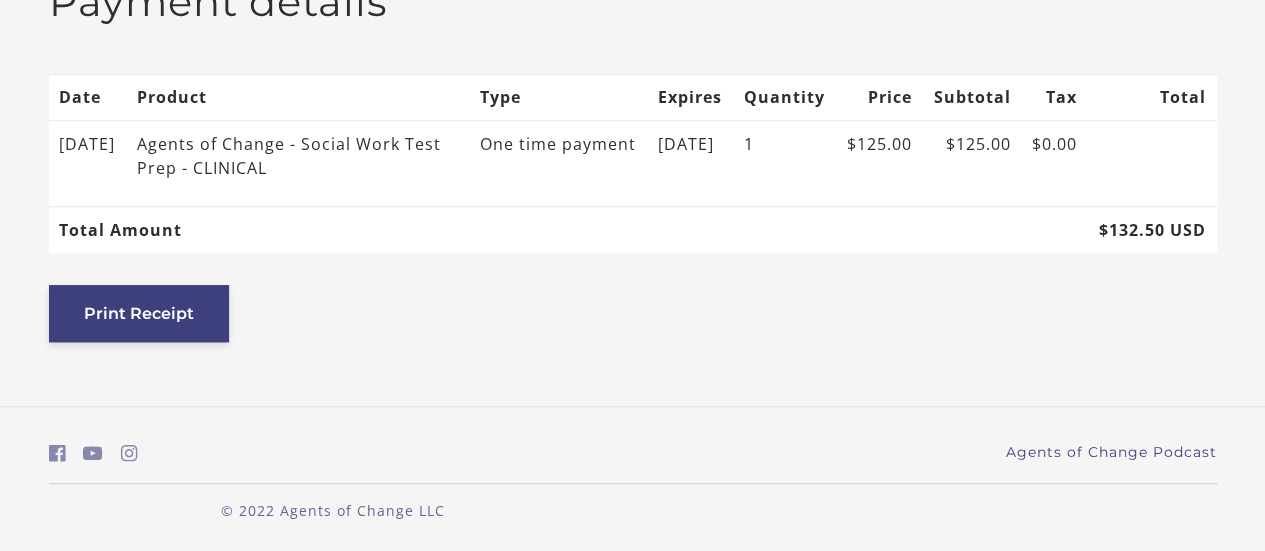 click on "Print Receipt" at bounding box center [139, 313] 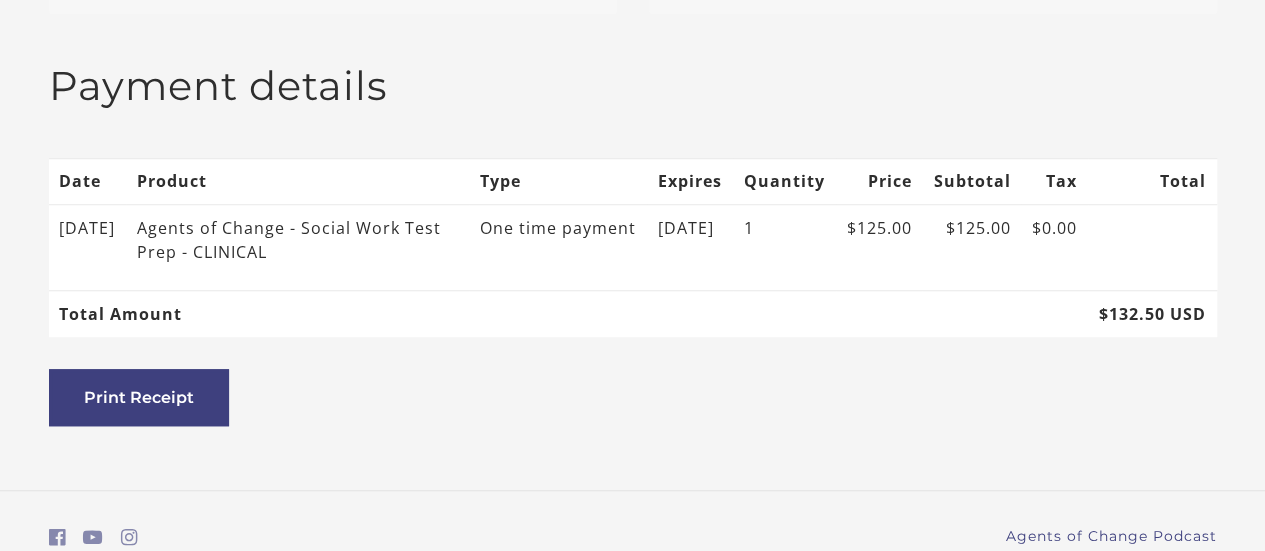 scroll, scrollTop: 600, scrollLeft: 0, axis: vertical 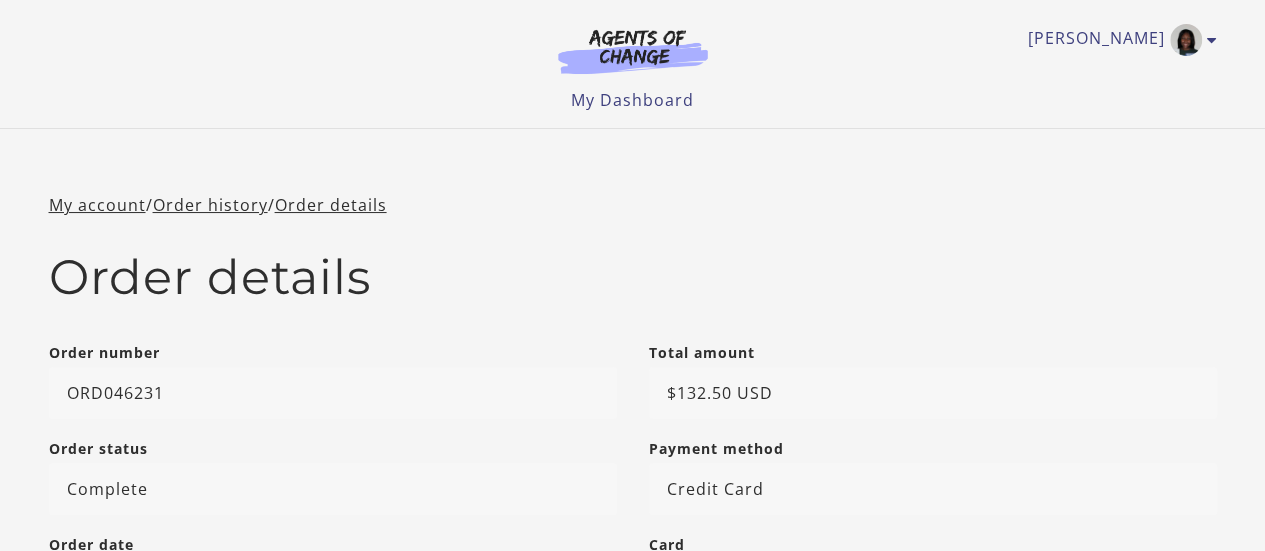 click at bounding box center [633, 51] 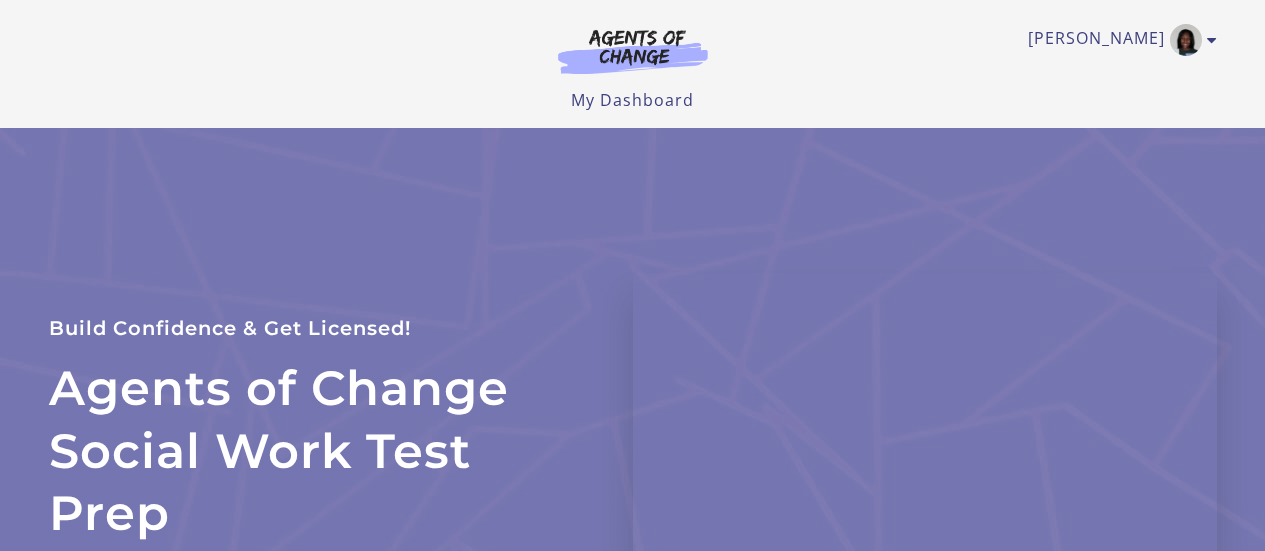 scroll, scrollTop: 0, scrollLeft: 0, axis: both 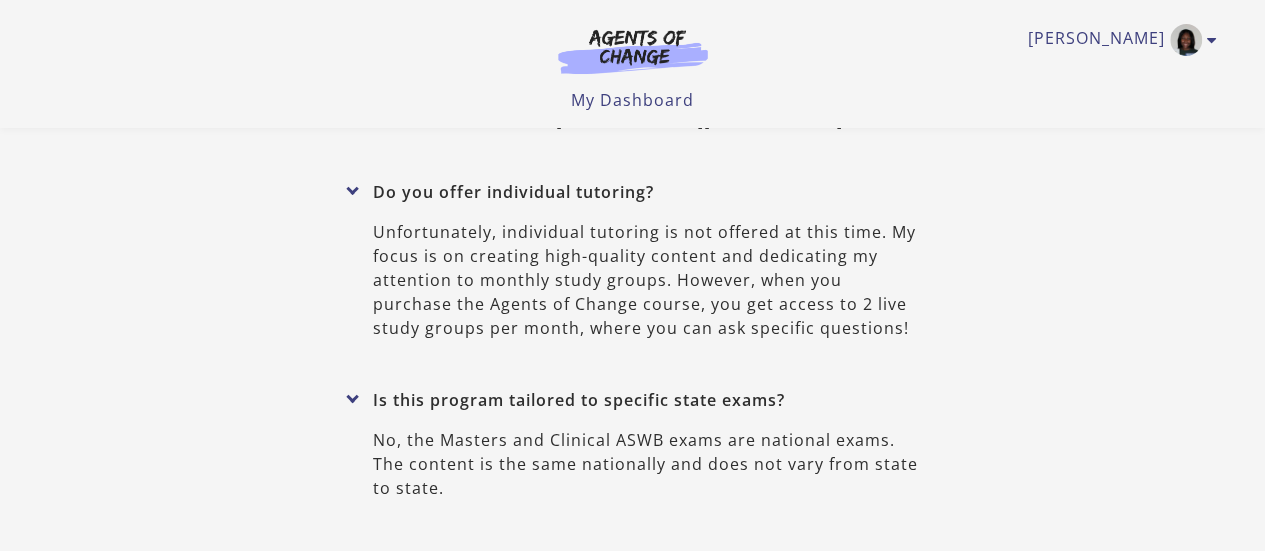 drag, startPoint x: 532, startPoint y: 237, endPoint x: 250, endPoint y: 242, distance: 282.0443 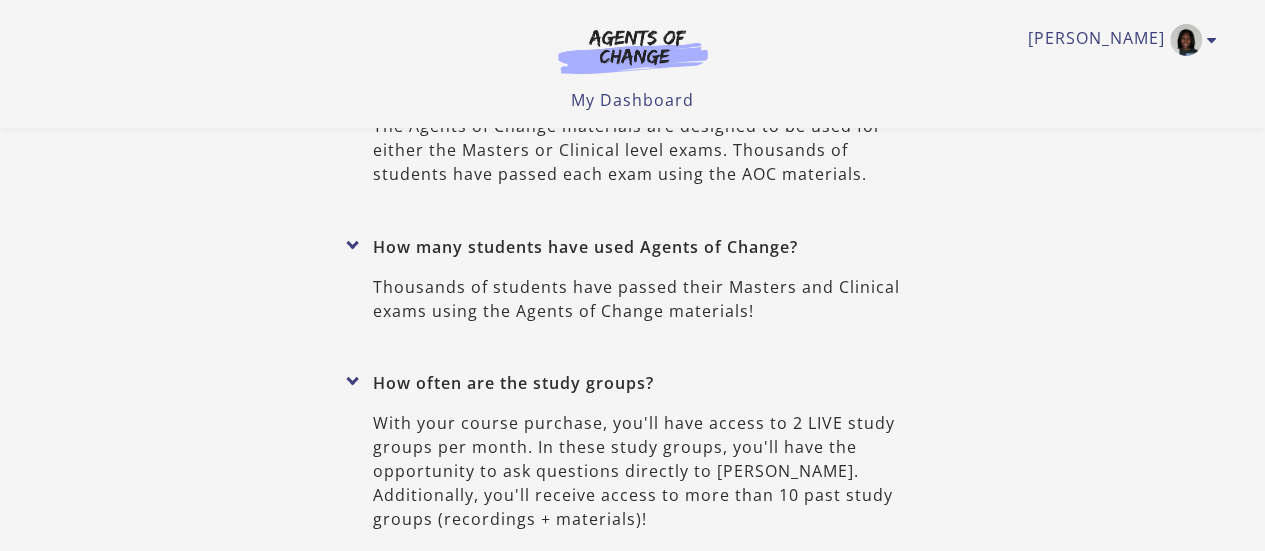 scroll, scrollTop: 9381, scrollLeft: 0, axis: vertical 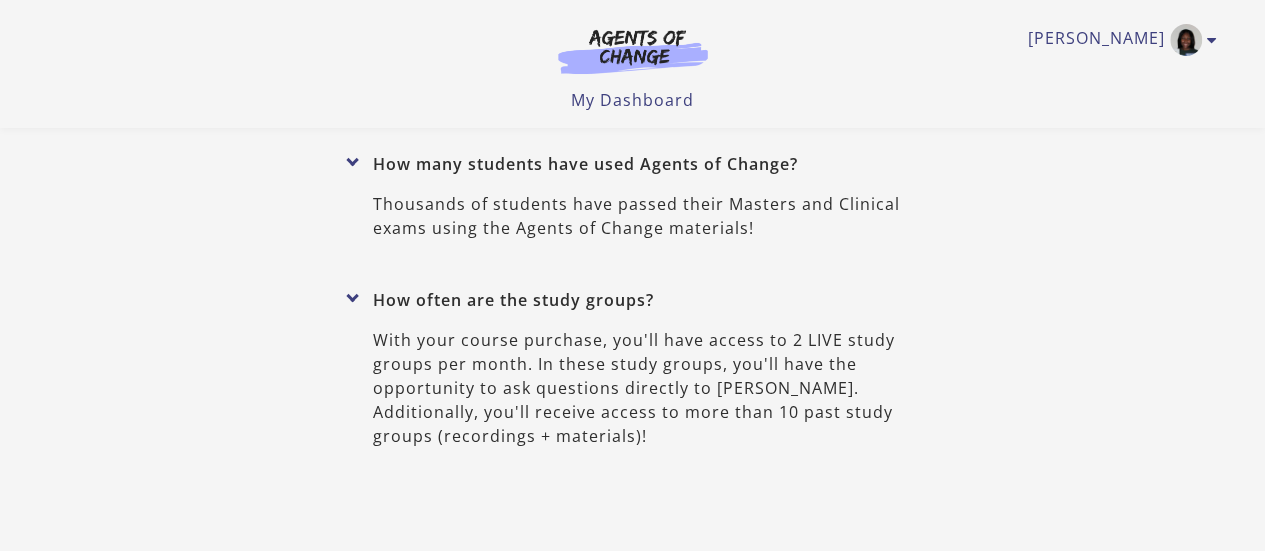 click on "Trustpilot" at bounding box center (633, 1474) 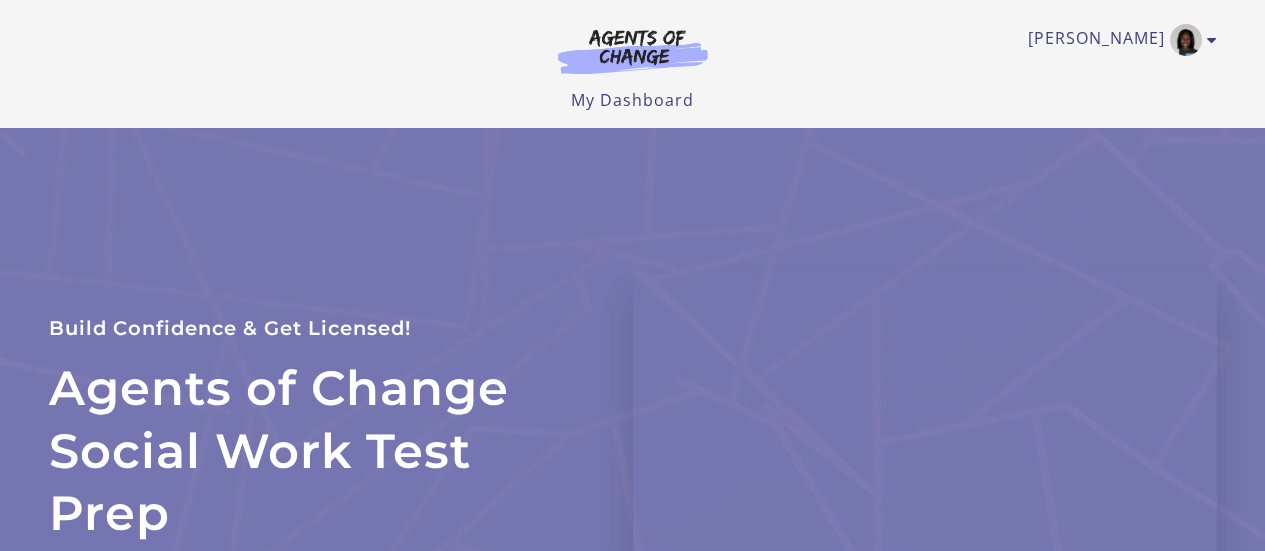 scroll, scrollTop: 0, scrollLeft: 0, axis: both 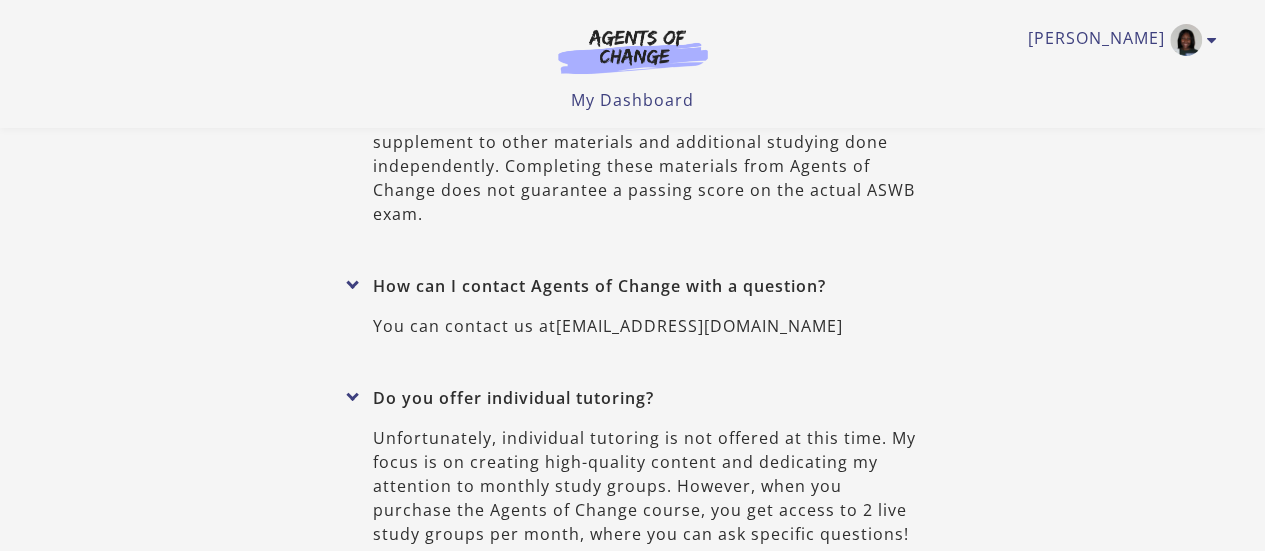 drag, startPoint x: 536, startPoint y: 441, endPoint x: 250, endPoint y: 439, distance: 286.007 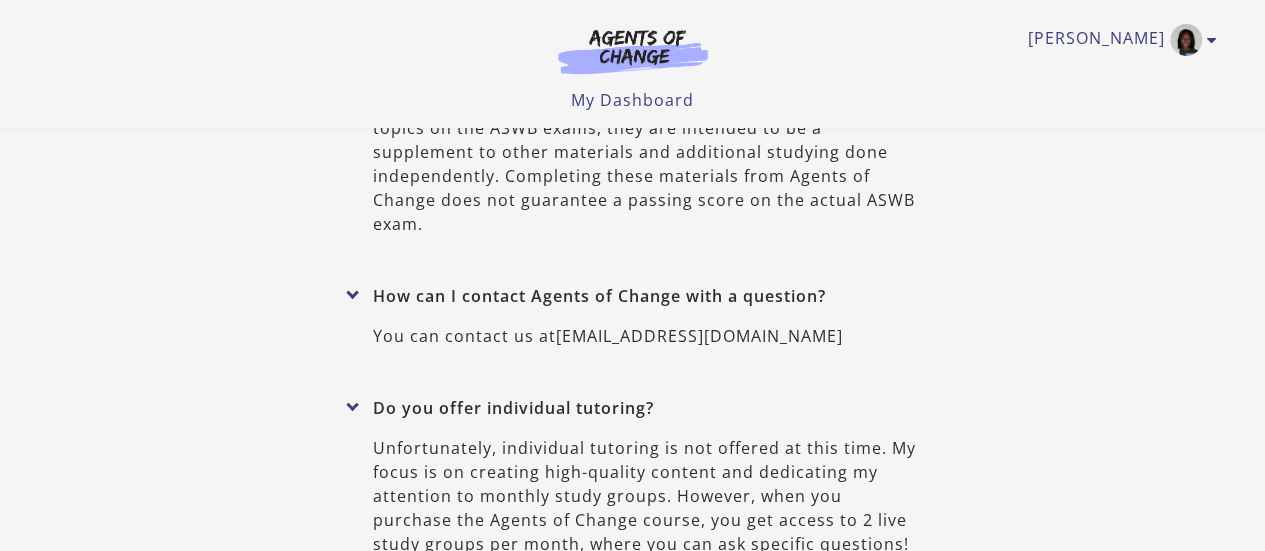 scroll, scrollTop: 8581, scrollLeft: 0, axis: vertical 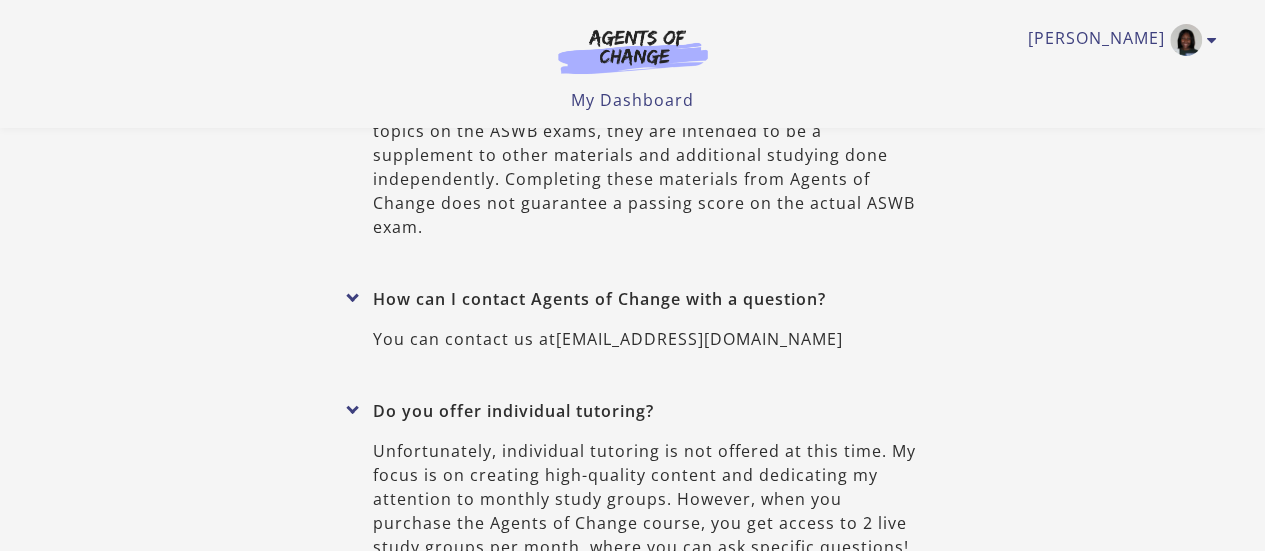 click on "contact@topsocialworktestprep.com" at bounding box center [633, 1593] 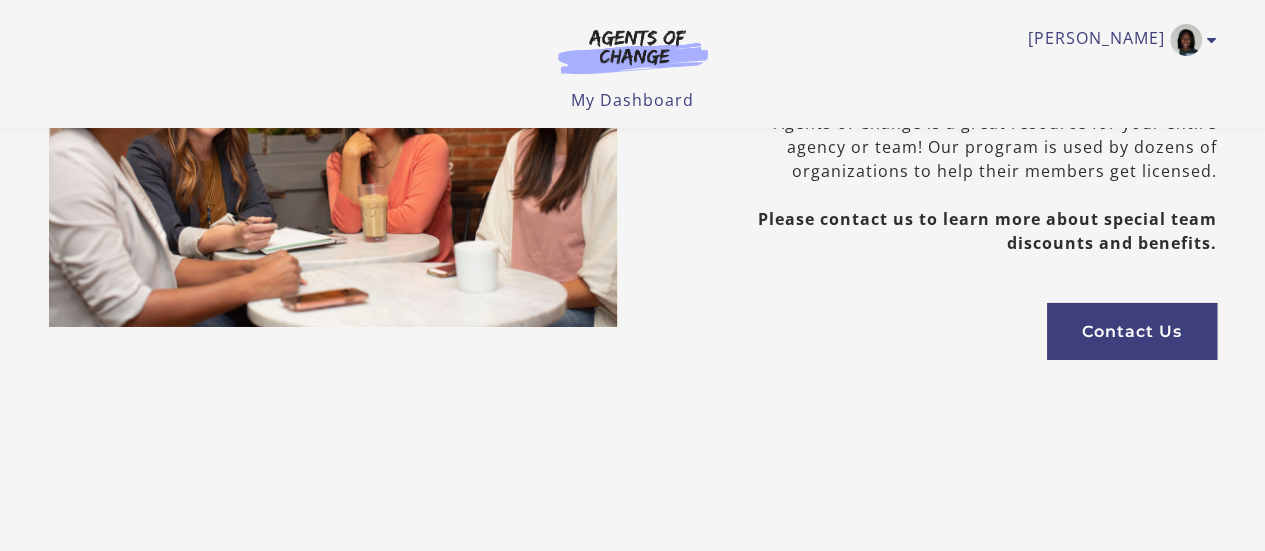 scroll, scrollTop: 7181, scrollLeft: 0, axis: vertical 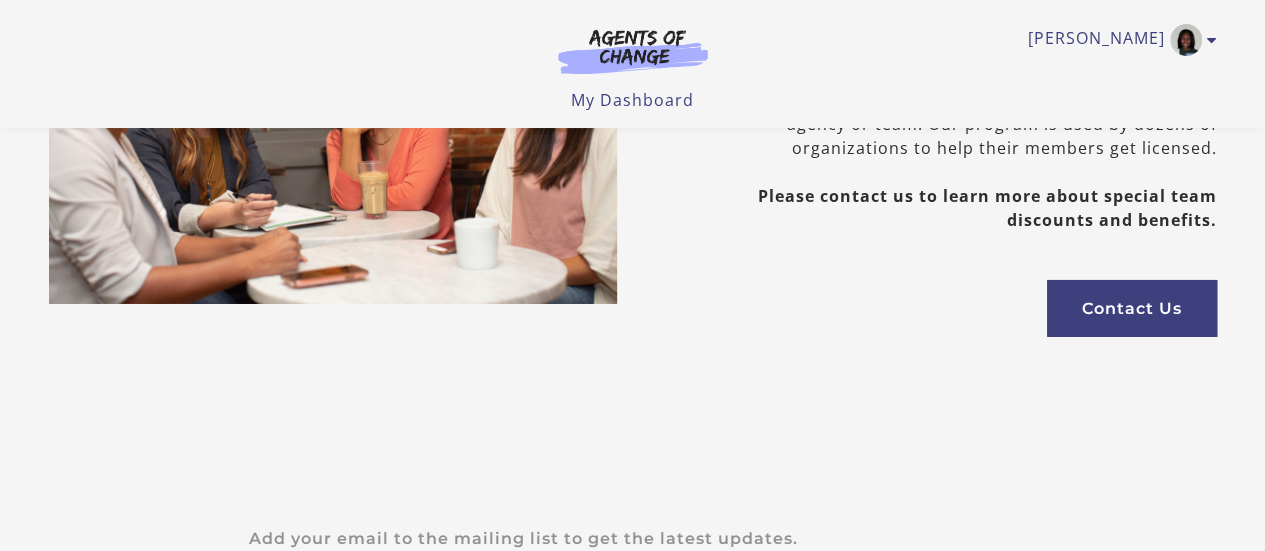 click on "Let's Get Your Team Licensed!
Interested in Agents of Change for Your Agency or Team?
Agents of Change is a great resource for your entire agency or team!  Our program is used by dozens of organizations to help their members get licensed.  Please contact us to learn more about special team discounts and benefits.
Contact Us" at bounding box center [933, 114] 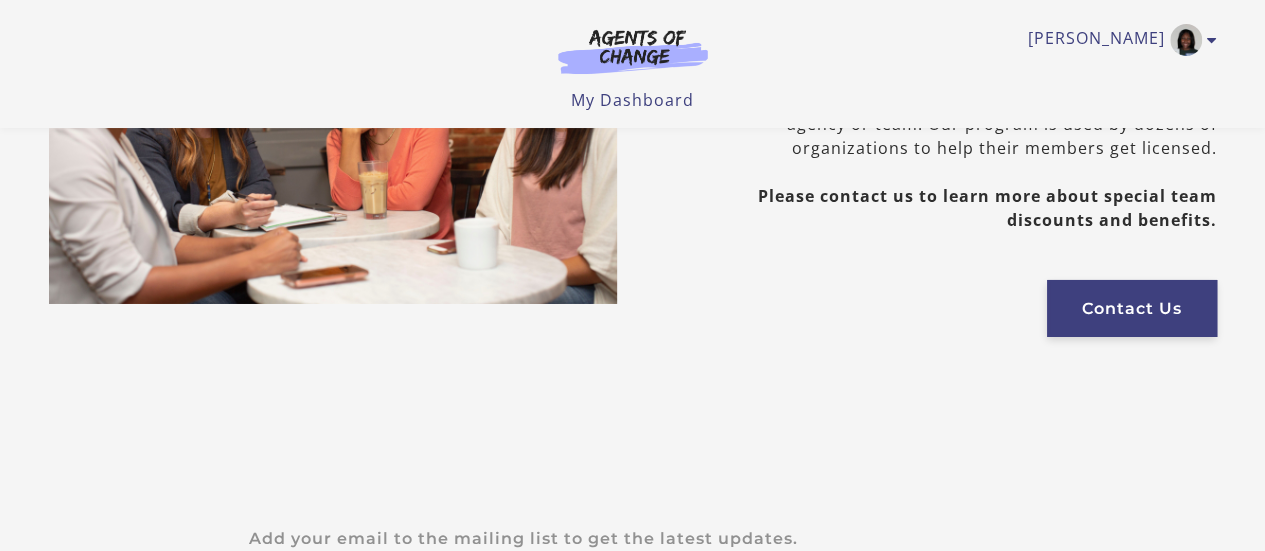 click on "Contact Us" at bounding box center [1132, 308] 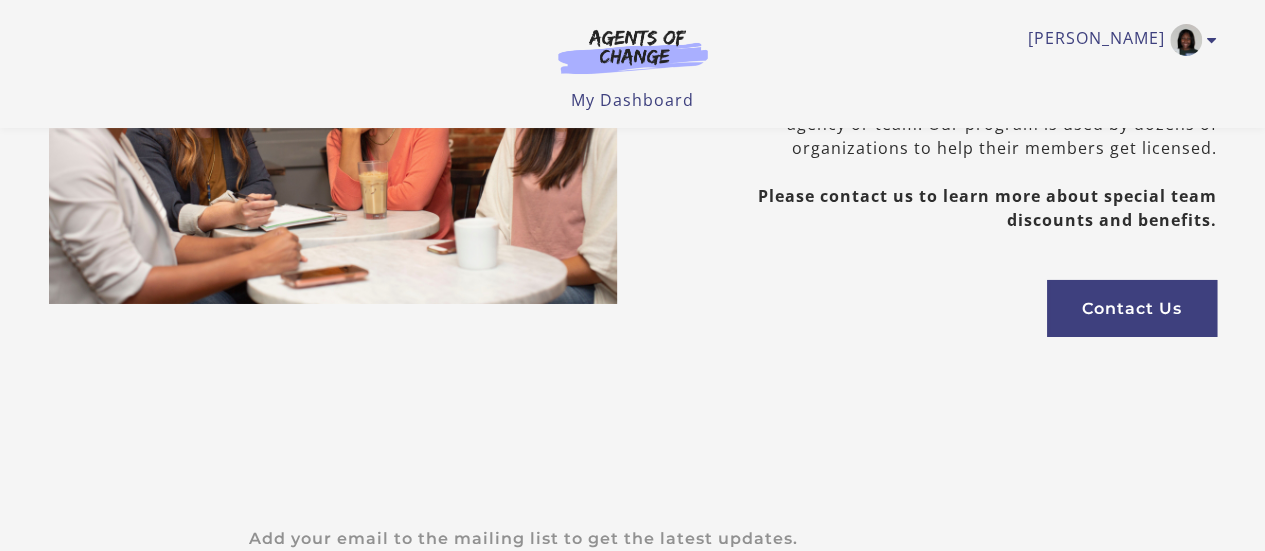click on "Let's Get Your Team Licensed!
Interested in Agents of Change for Your Agency or Team?
Agents of Change is a great resource for your entire agency or team!  Our program is used by dozens of organizations to help their members get licensed.  Please contact us to learn more about special team discounts and benefits.
Contact Us" at bounding box center [633, 114] 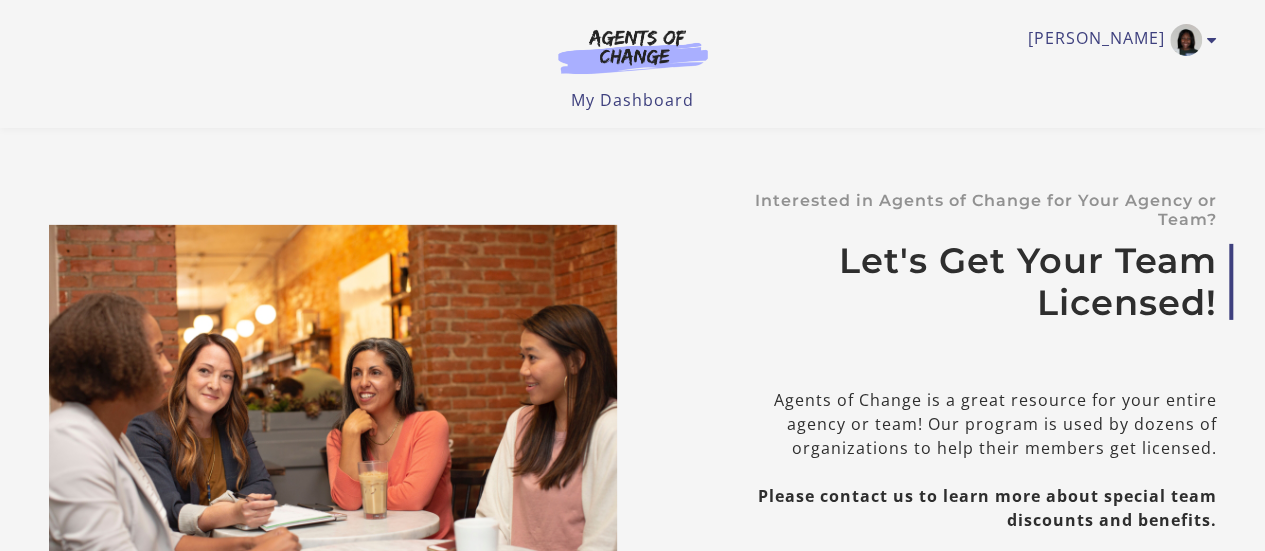 scroll, scrollTop: 7181, scrollLeft: 0, axis: vertical 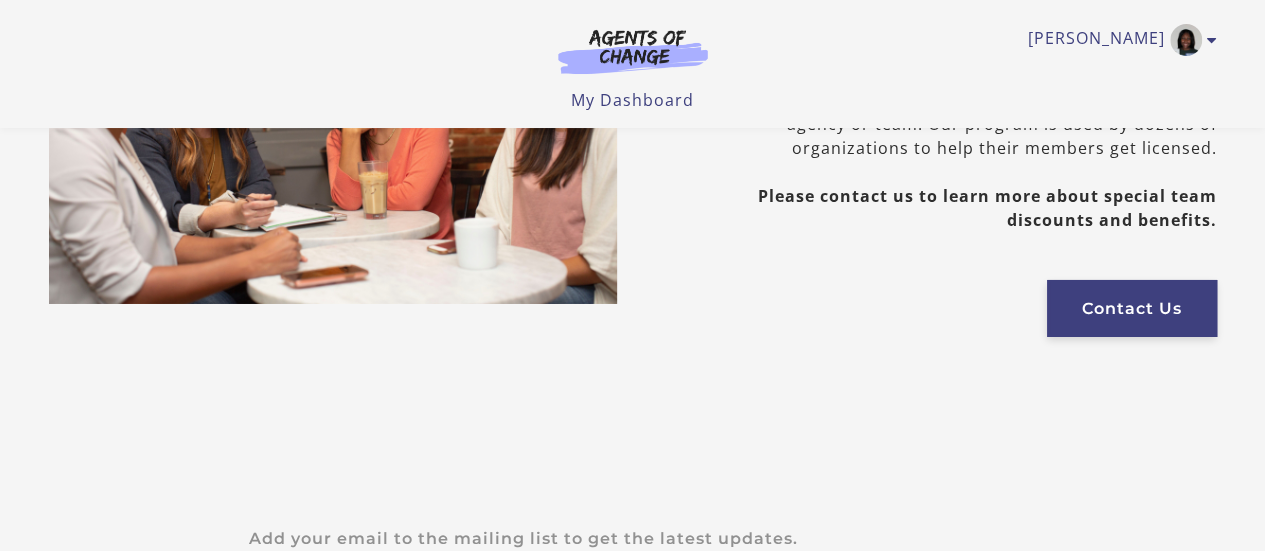 click on "Contact Us" at bounding box center [1132, 308] 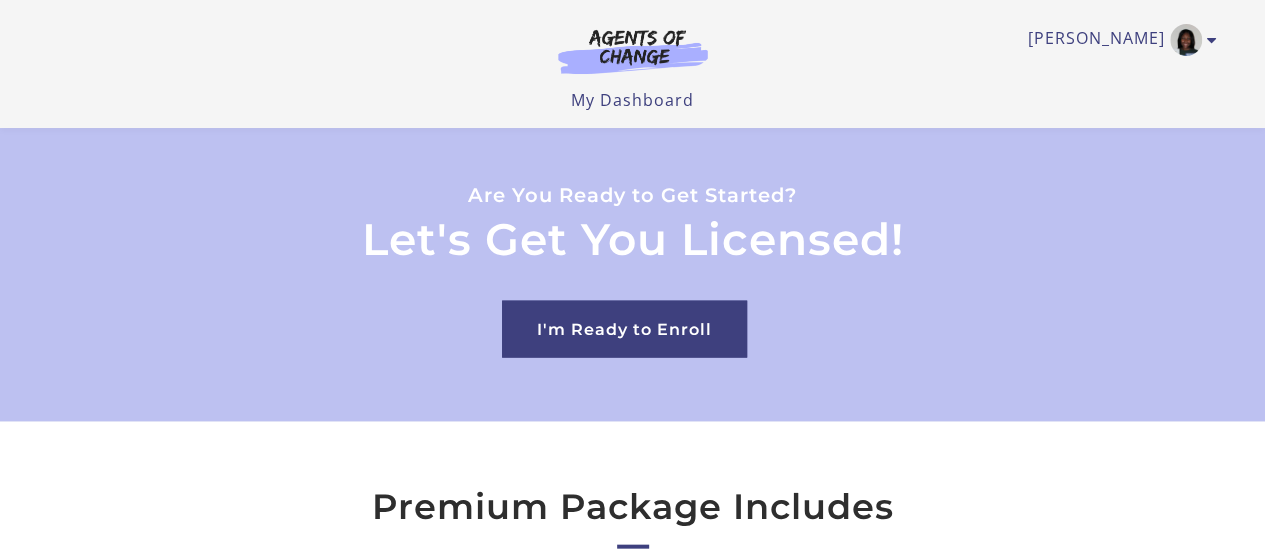 scroll, scrollTop: 5581, scrollLeft: 0, axis: vertical 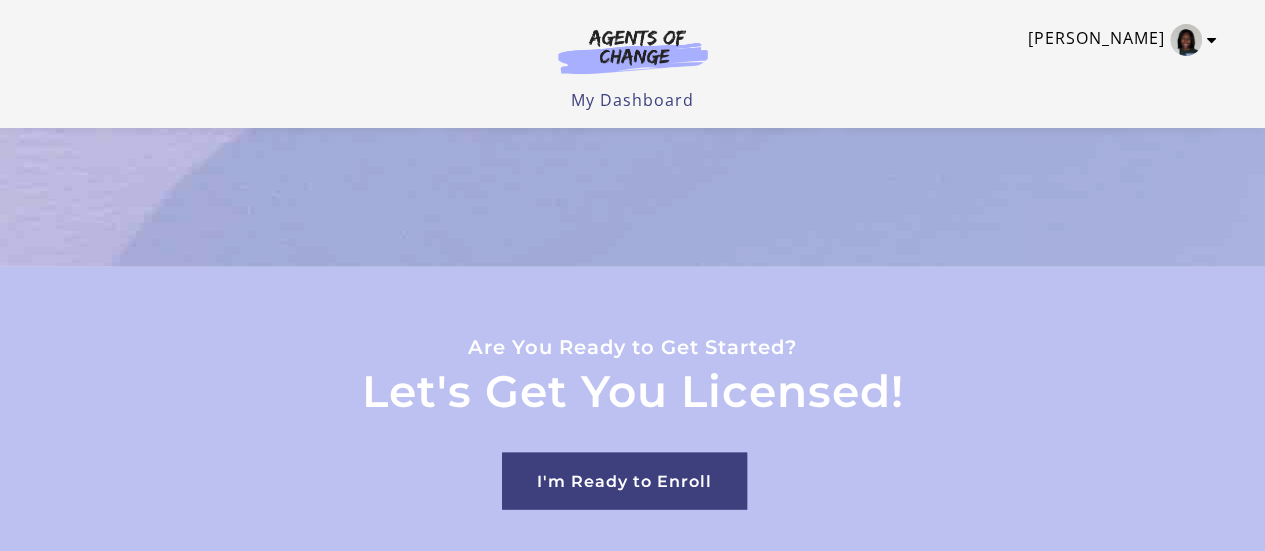click on "[PERSON_NAME]" at bounding box center (1117, 40) 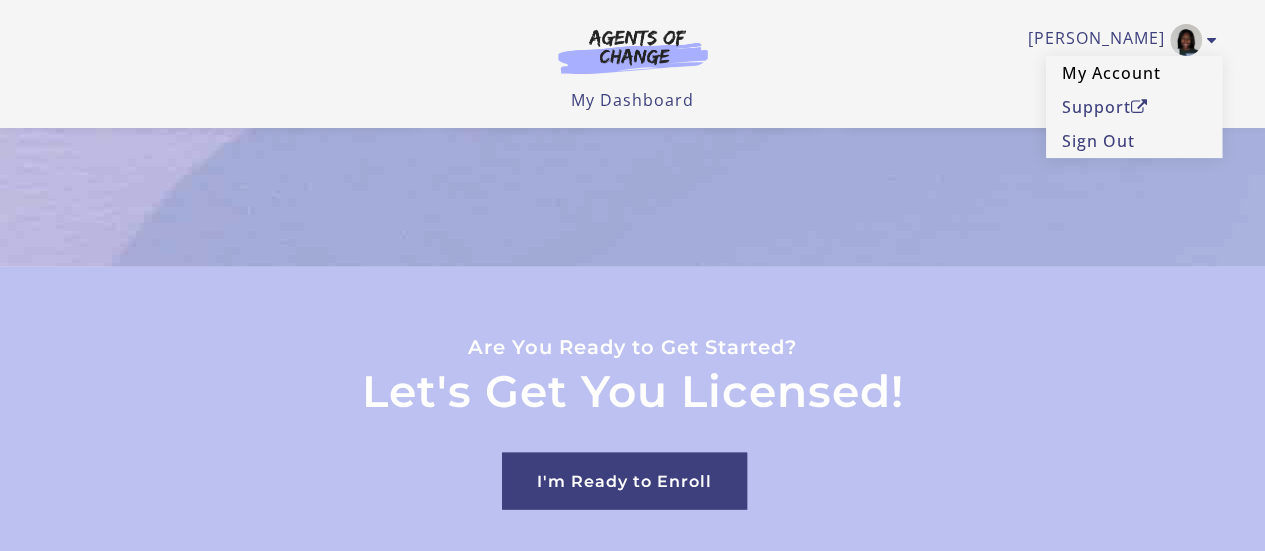 click on "My Account" at bounding box center (1134, 73) 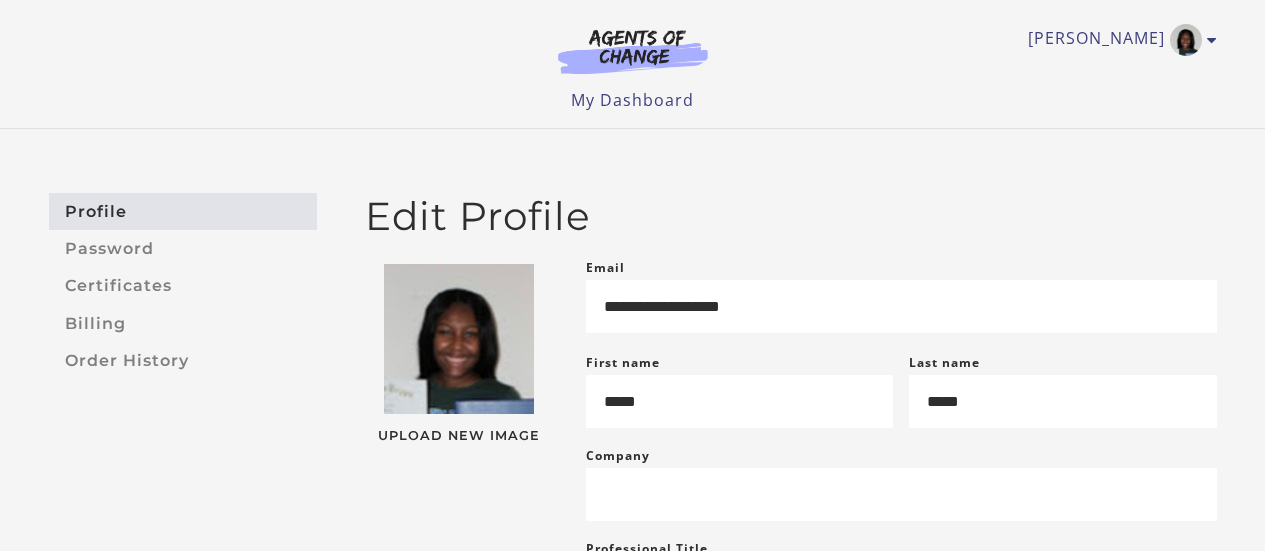 scroll, scrollTop: 0, scrollLeft: 0, axis: both 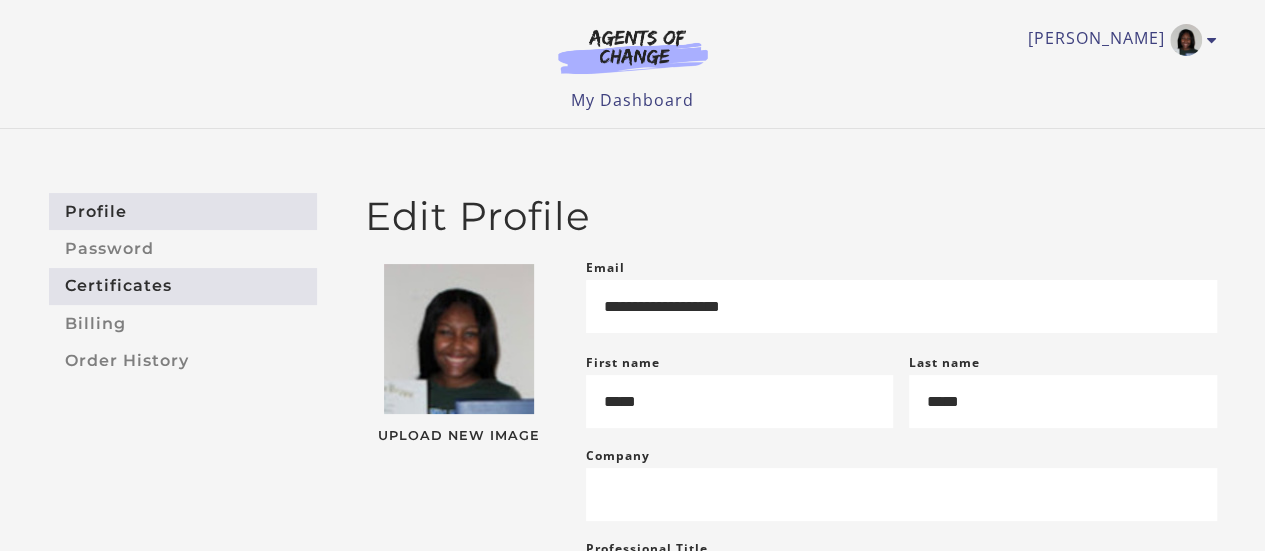 click on "Certificates" at bounding box center [183, 286] 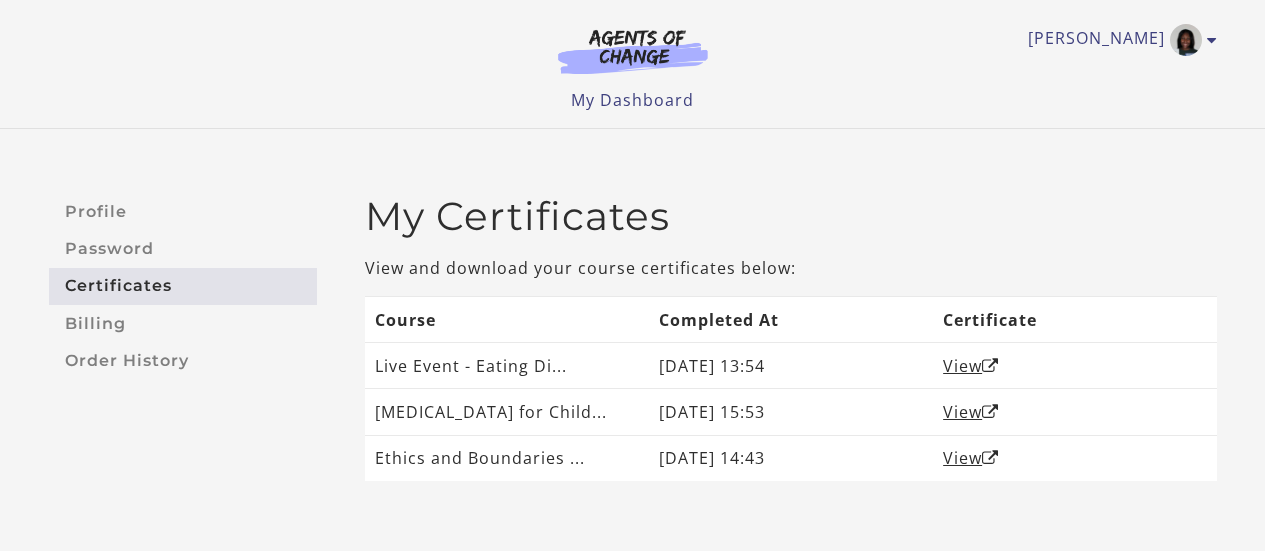 scroll, scrollTop: 0, scrollLeft: 0, axis: both 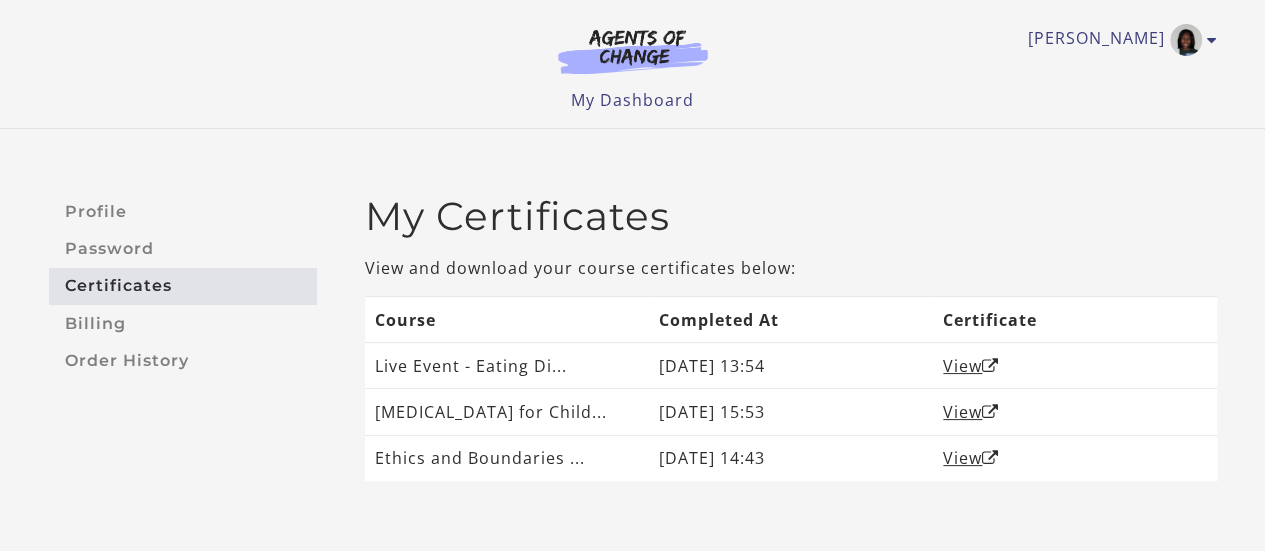 click at bounding box center [633, 51] 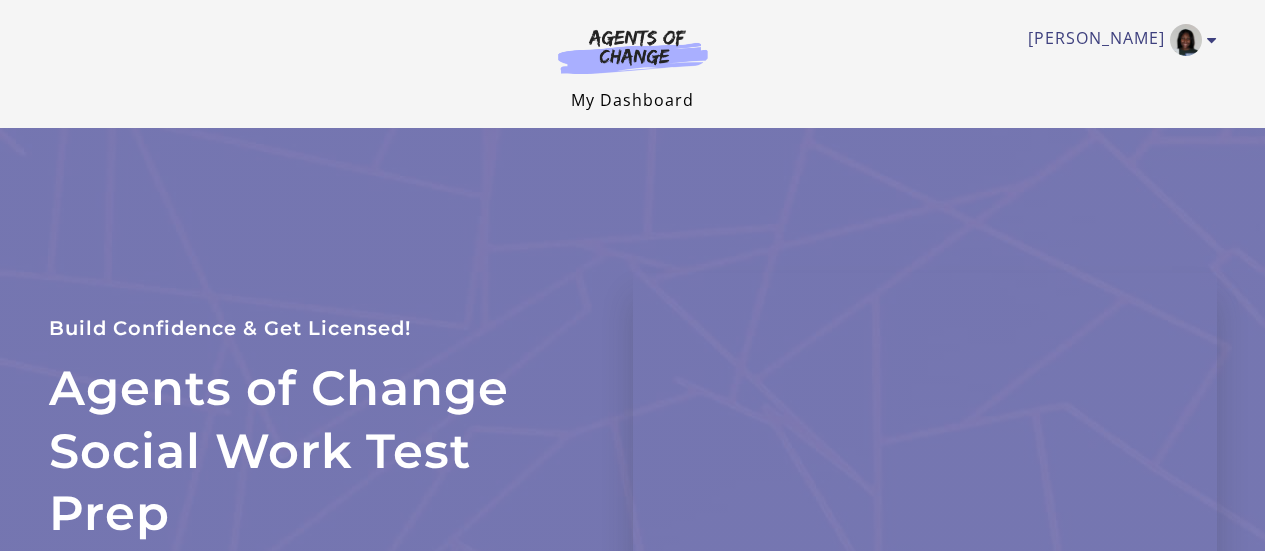 scroll, scrollTop: 0, scrollLeft: 0, axis: both 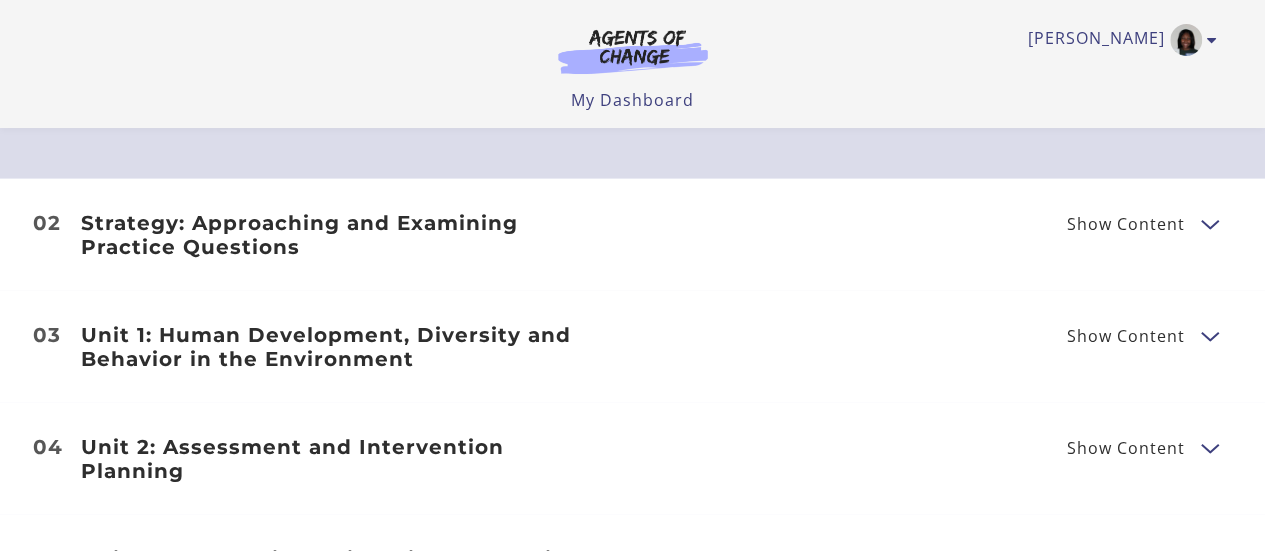 click on "Strategy: Approaching and Examining Practice Questions
Show Content
Breaking Down Questions
Breaking Down Questions Practice Questions" at bounding box center [633, 235] 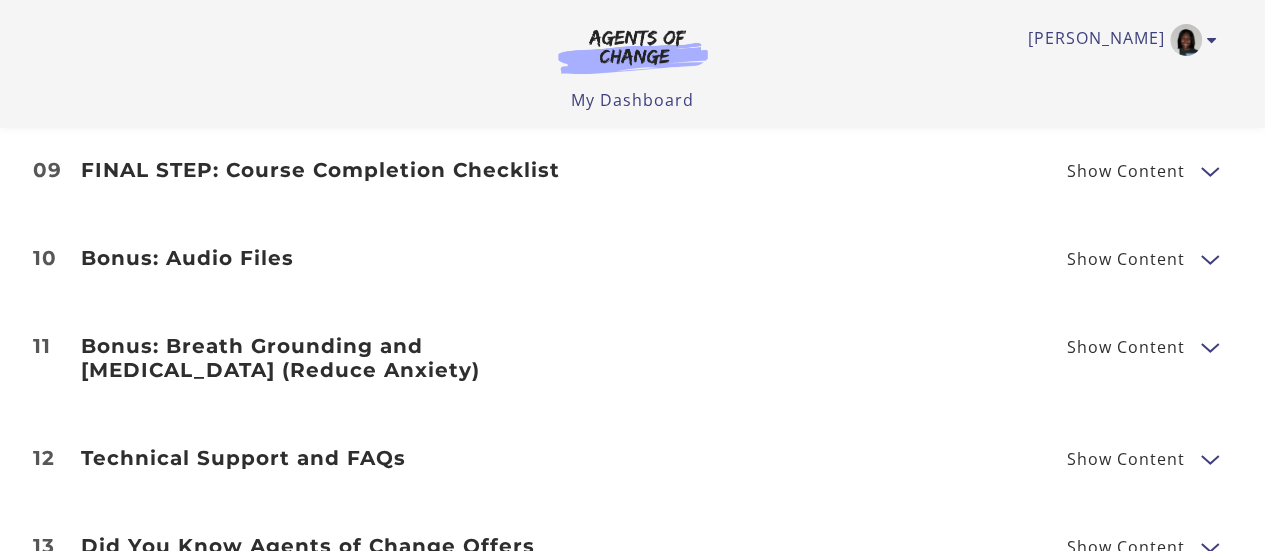 scroll, scrollTop: 3400, scrollLeft: 0, axis: vertical 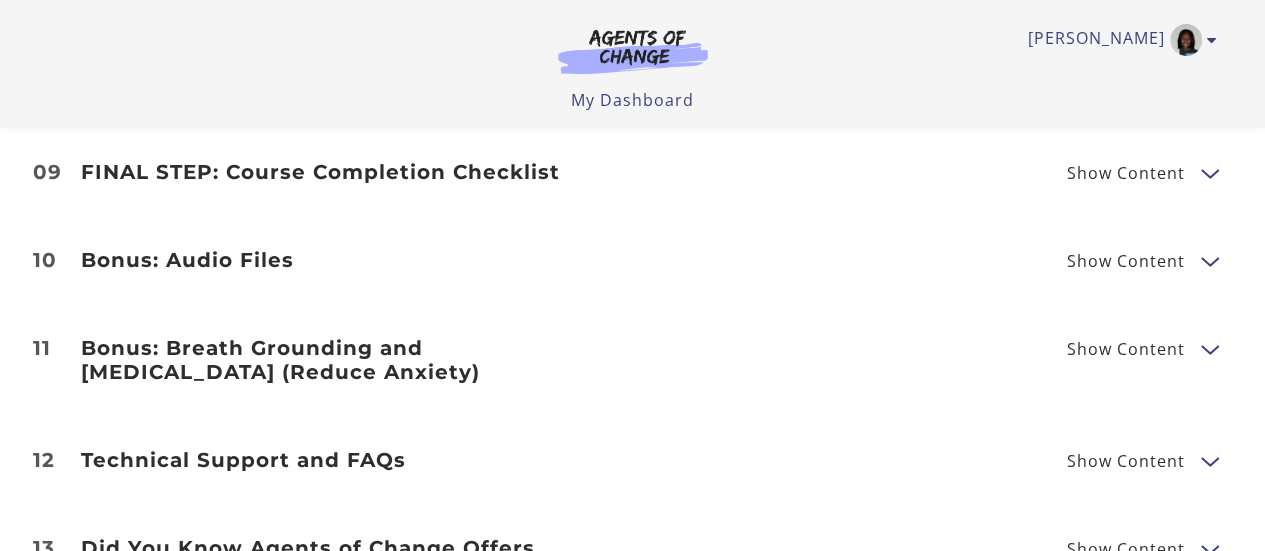 click on "Bonus: Breath Grounding and [MEDICAL_DATA] (Reduce Anxiety)" at bounding box center [345, 360] 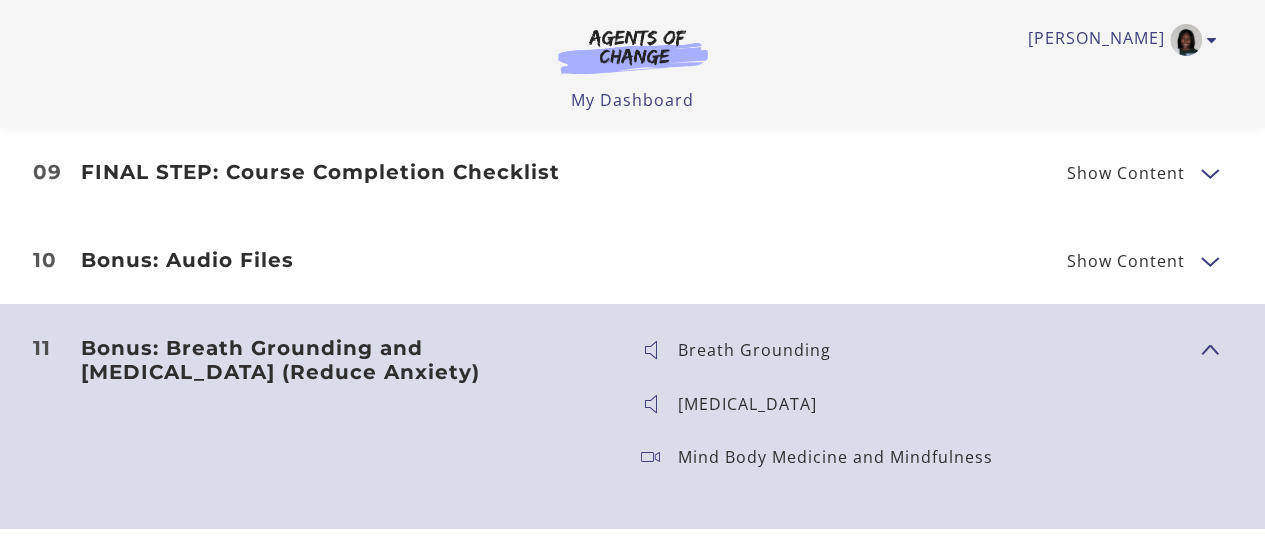 click on "Bonus: Breath Grounding and [MEDICAL_DATA] (Reduce Anxiety)" at bounding box center (345, 360) 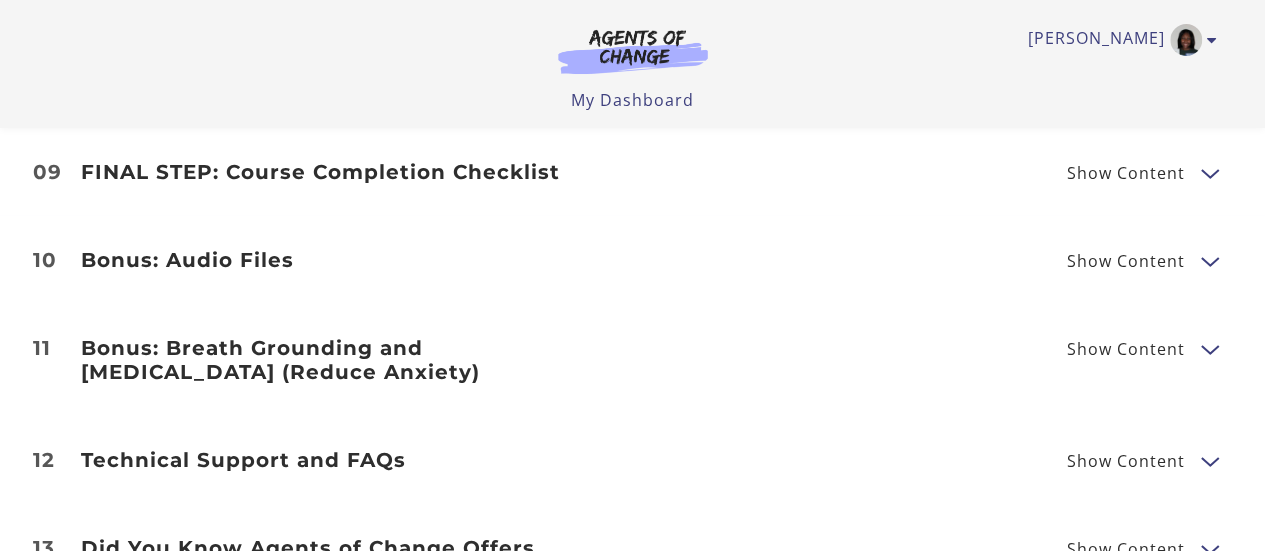 scroll, scrollTop: 3300, scrollLeft: 0, axis: vertical 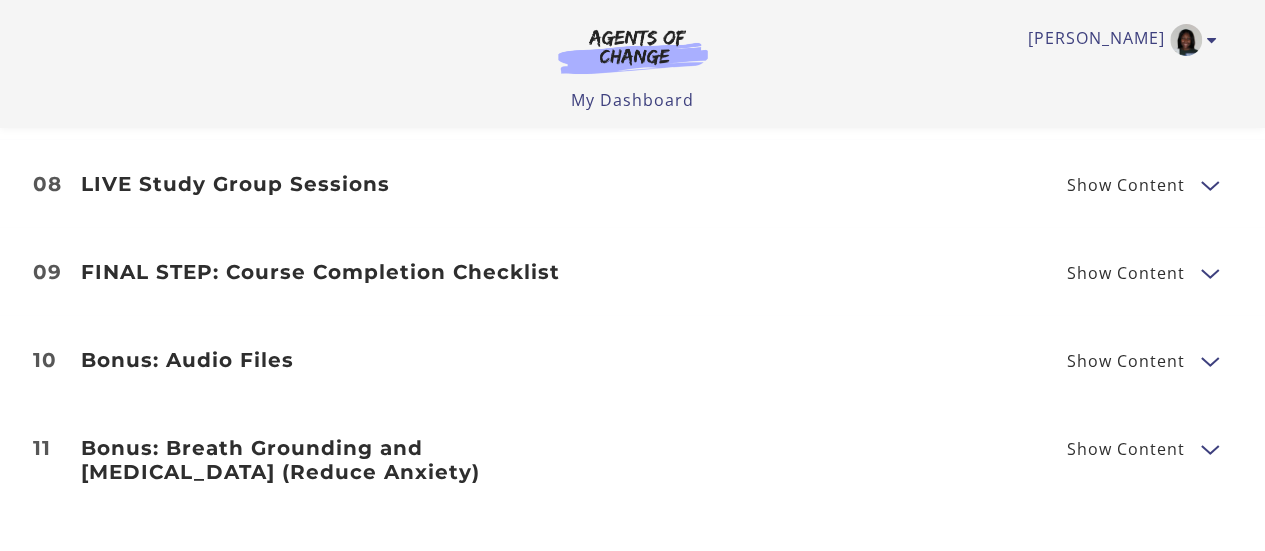 click on "FINAL STEP: Course Completion Checklist" at bounding box center (345, 272) 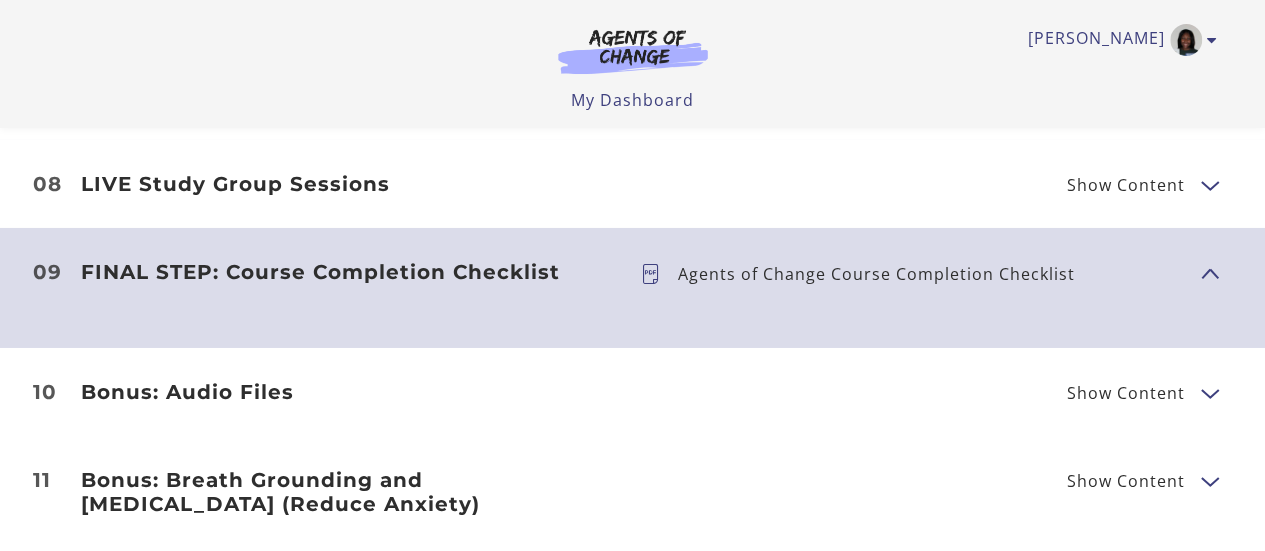click on "Agents of Change Course Completion Checklist" at bounding box center (884, 274) 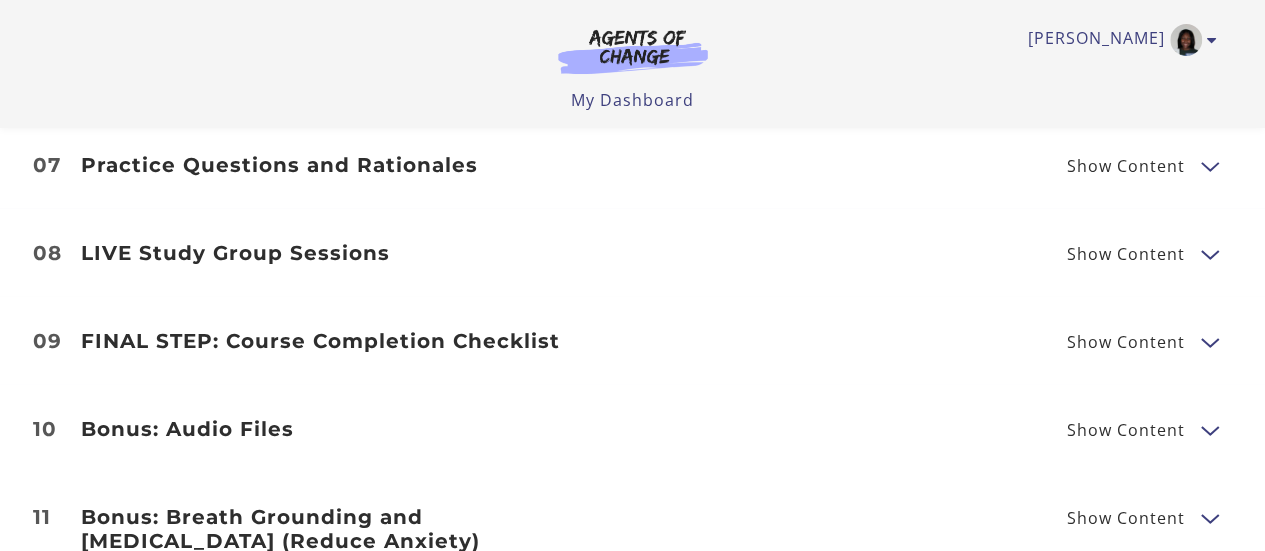 scroll, scrollTop: 3200, scrollLeft: 0, axis: vertical 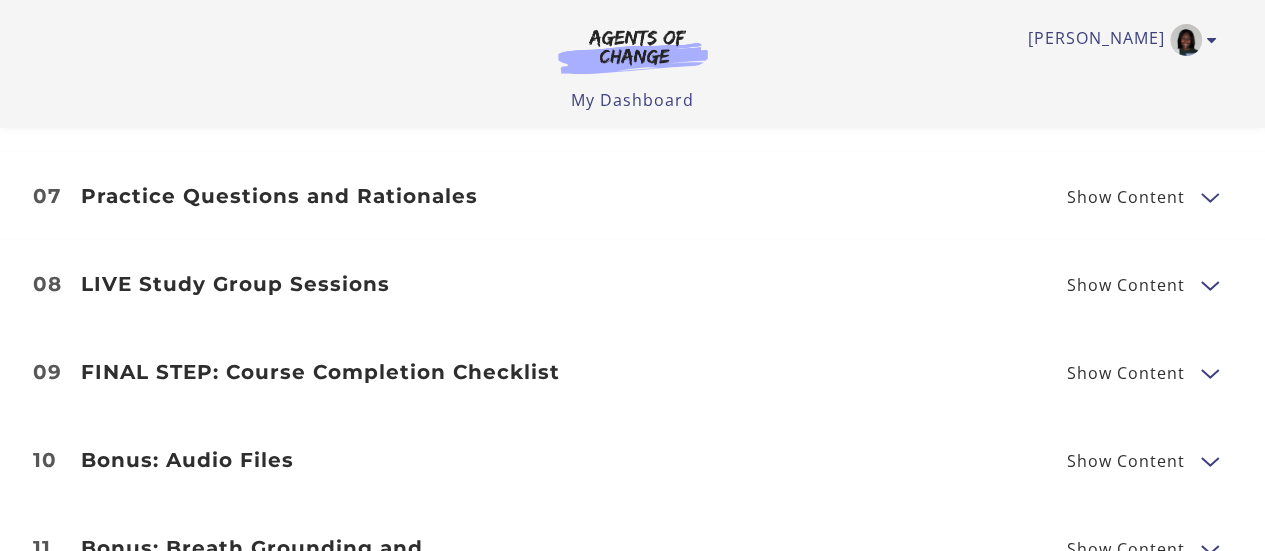 click on "LIVE Study Group Sessions" at bounding box center [345, 284] 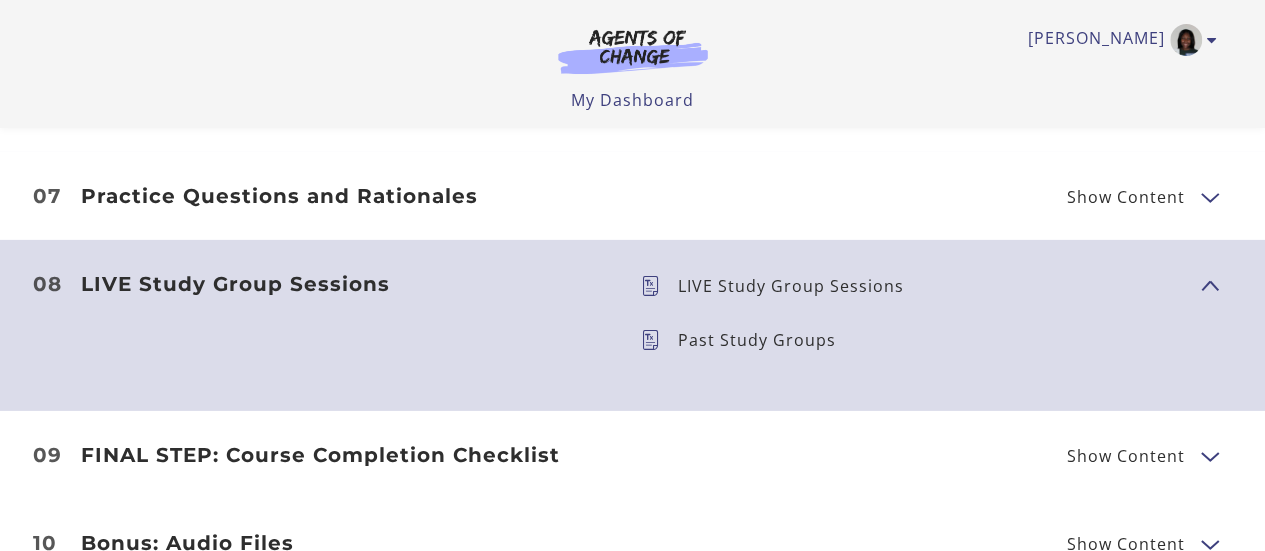 click on "Practice Questions and Rationales" at bounding box center [345, 196] 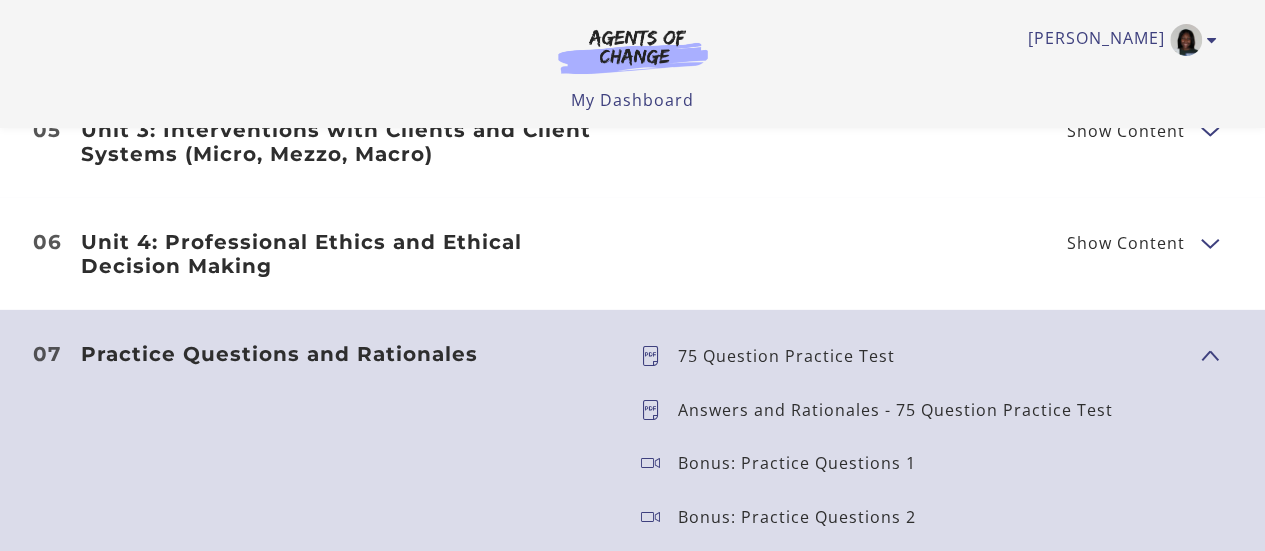 scroll, scrollTop: 3000, scrollLeft: 0, axis: vertical 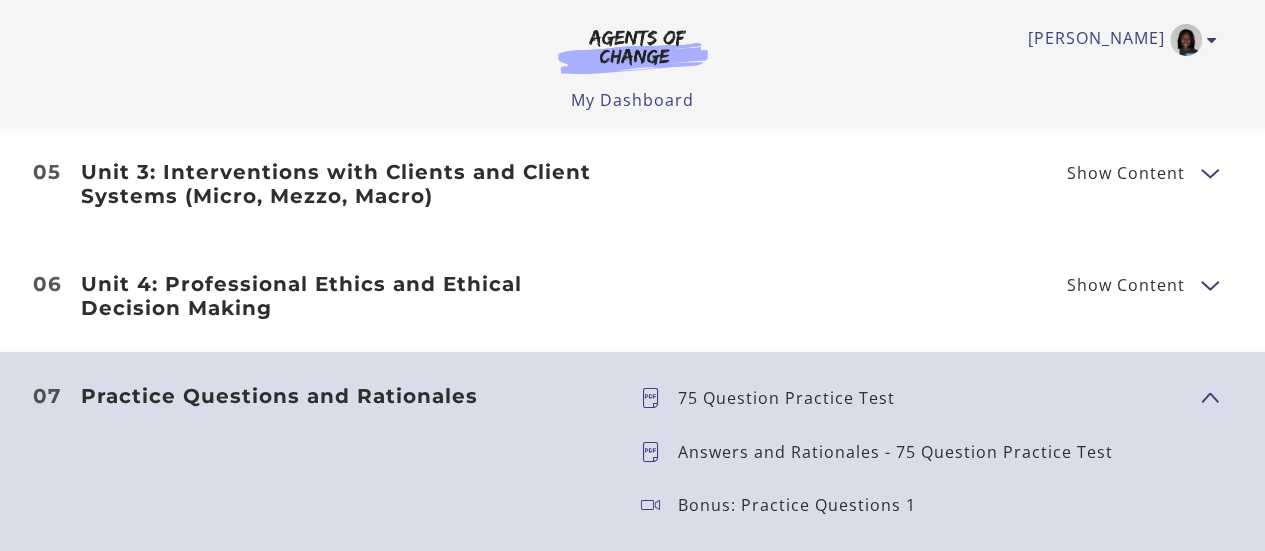 click on "Unit 4: Professional Ethics and Ethical Decision Making
Show Content
Code of Ethics
Code of Ethics Practice Questions" at bounding box center (633, 296) 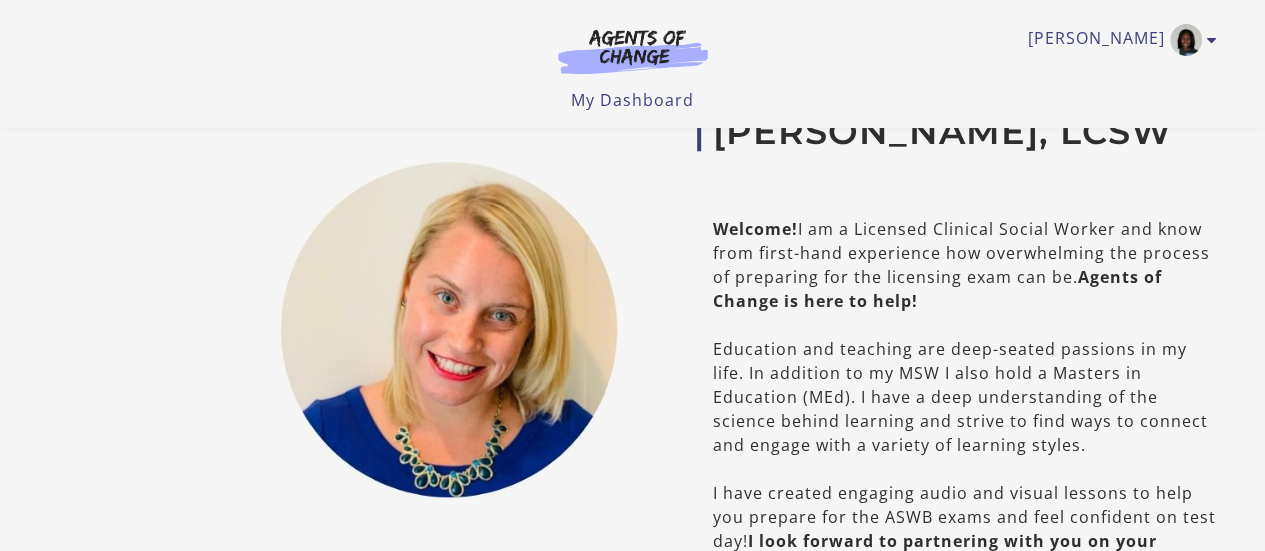 scroll, scrollTop: 600, scrollLeft: 0, axis: vertical 